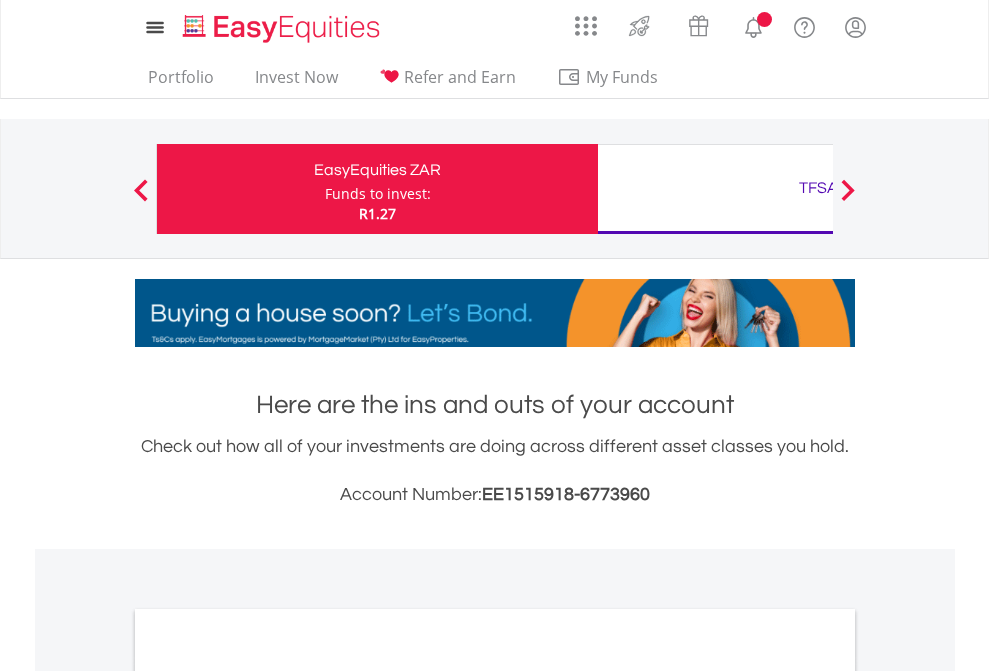 scroll, scrollTop: 0, scrollLeft: 0, axis: both 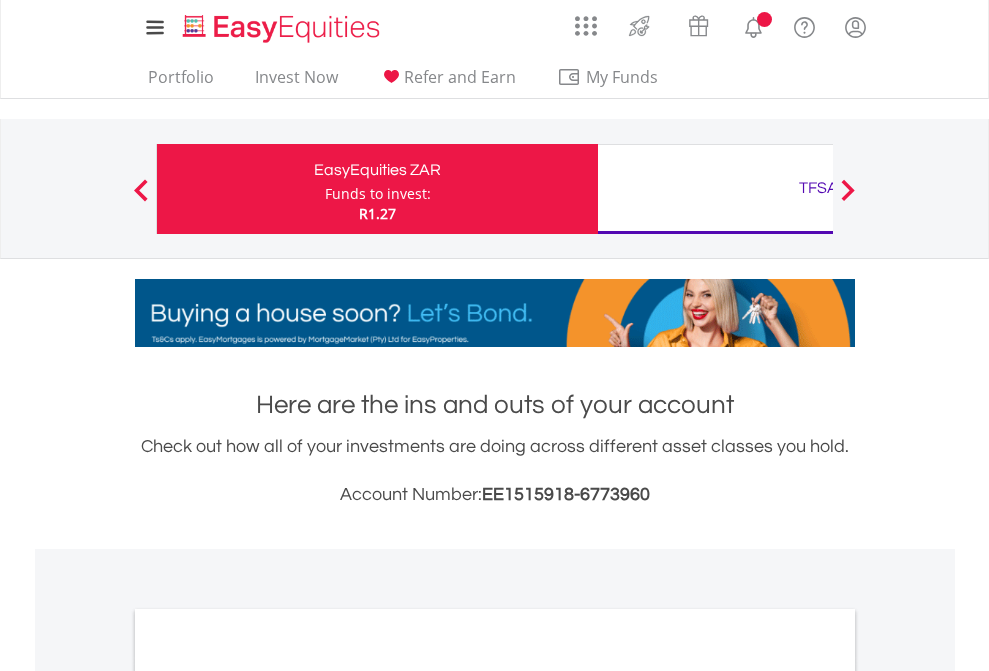 click on "Funds to invest:" at bounding box center (378, 194) 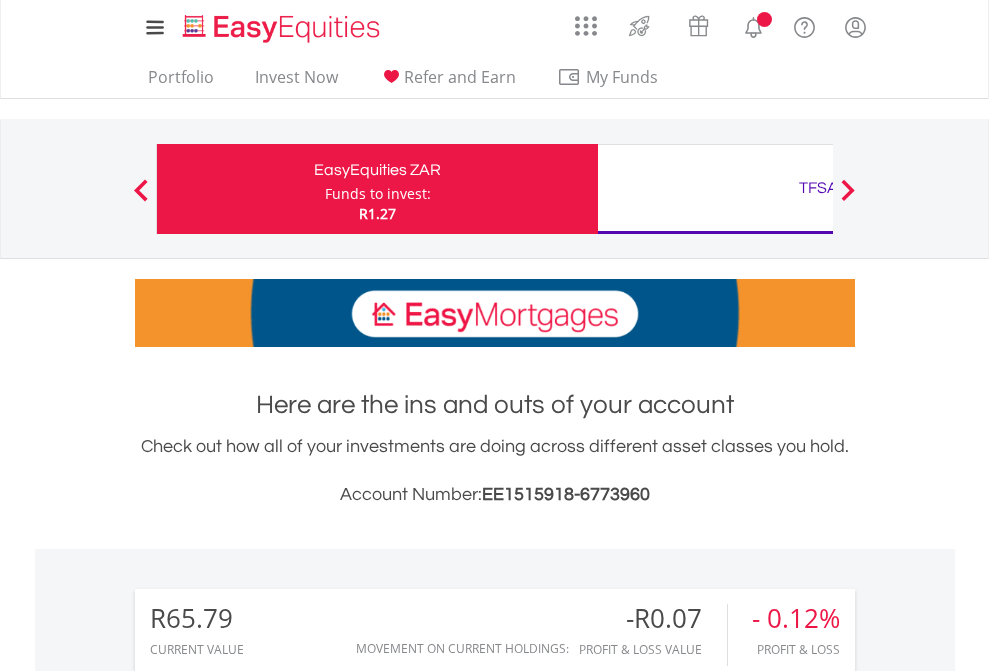 scroll, scrollTop: 999808, scrollLeft: 999687, axis: both 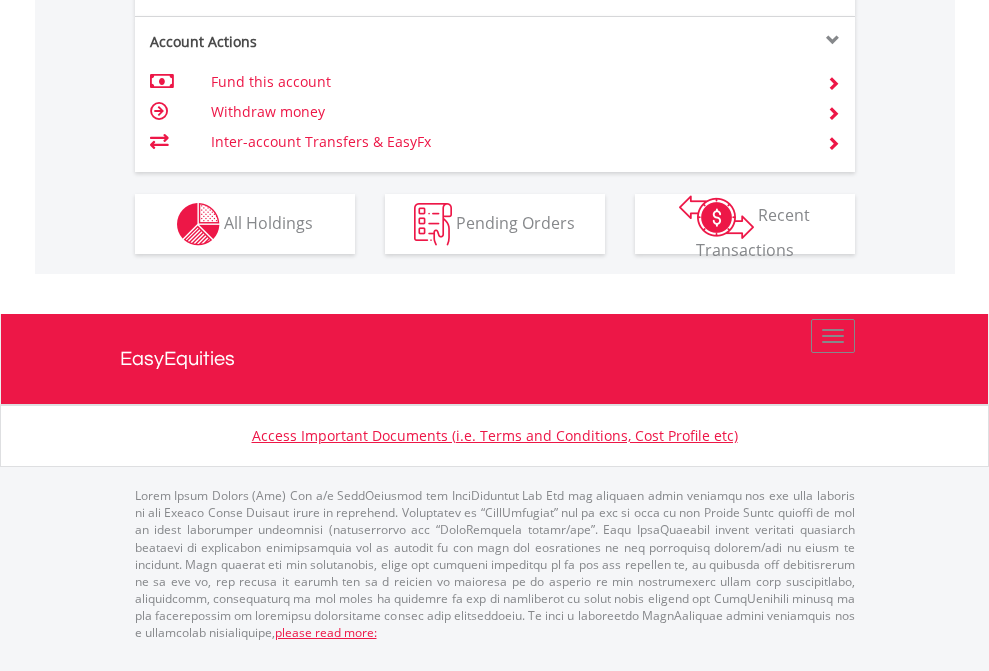 click on "Investment types" at bounding box center (706, -337) 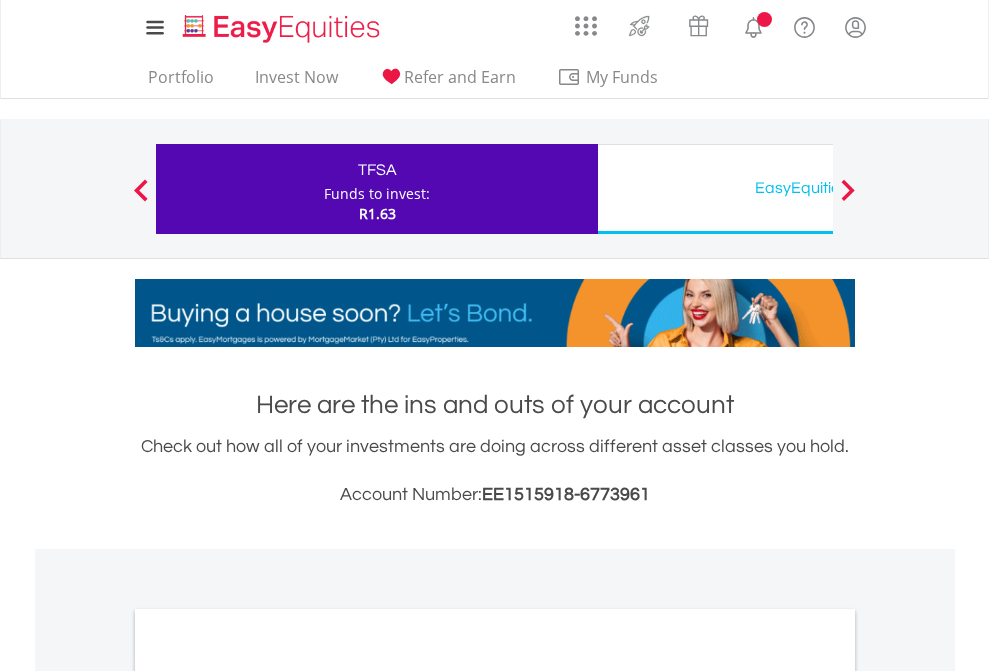 scroll, scrollTop: 0, scrollLeft: 0, axis: both 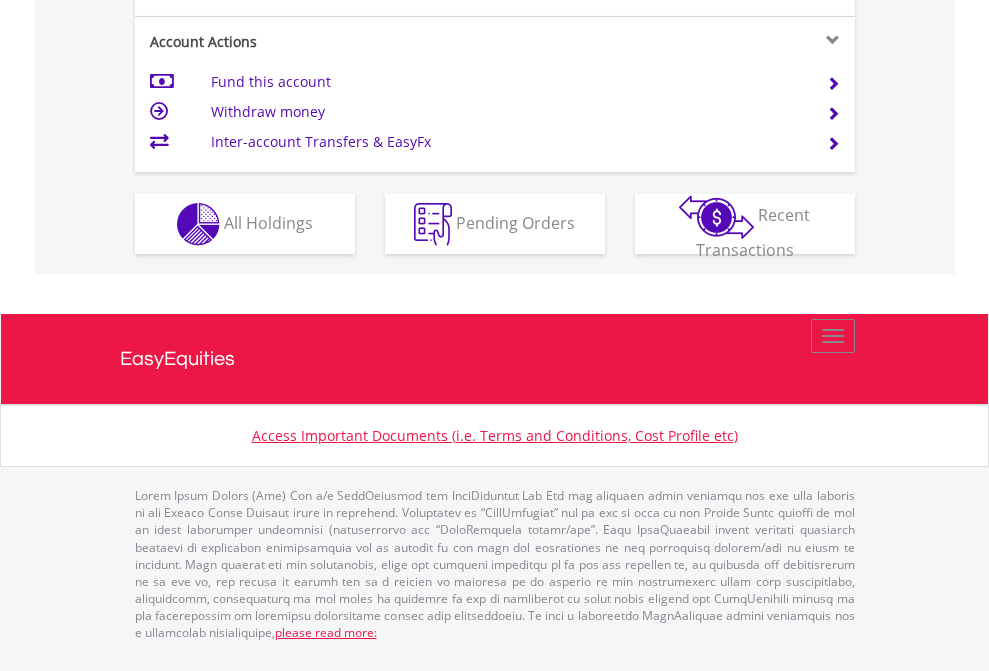 click on "Investment types" at bounding box center [706, -337] 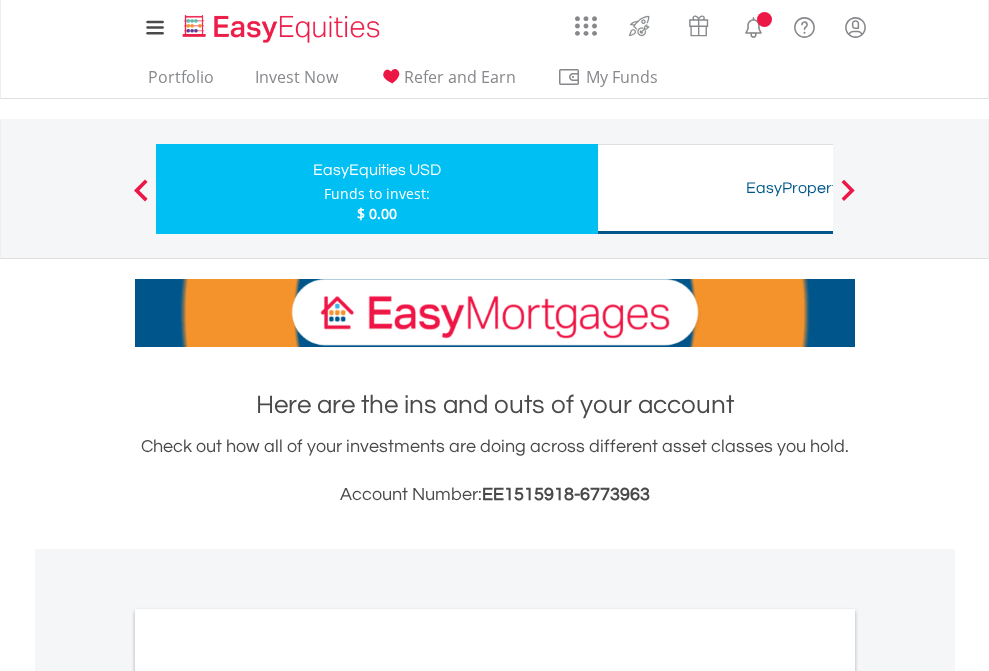 scroll, scrollTop: 0, scrollLeft: 0, axis: both 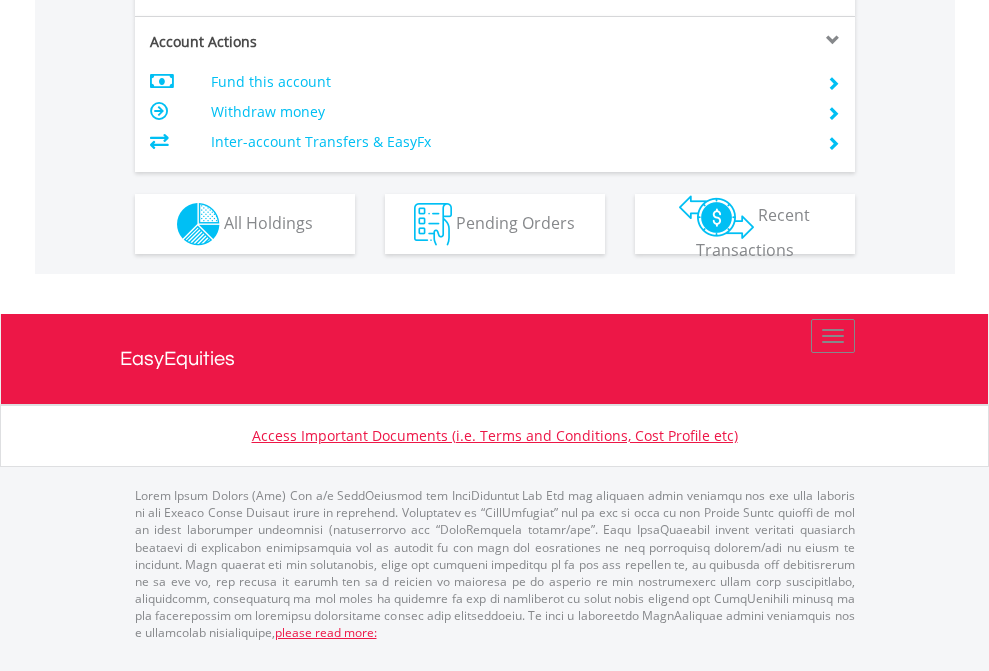 click on "Investment types" at bounding box center [706, -337] 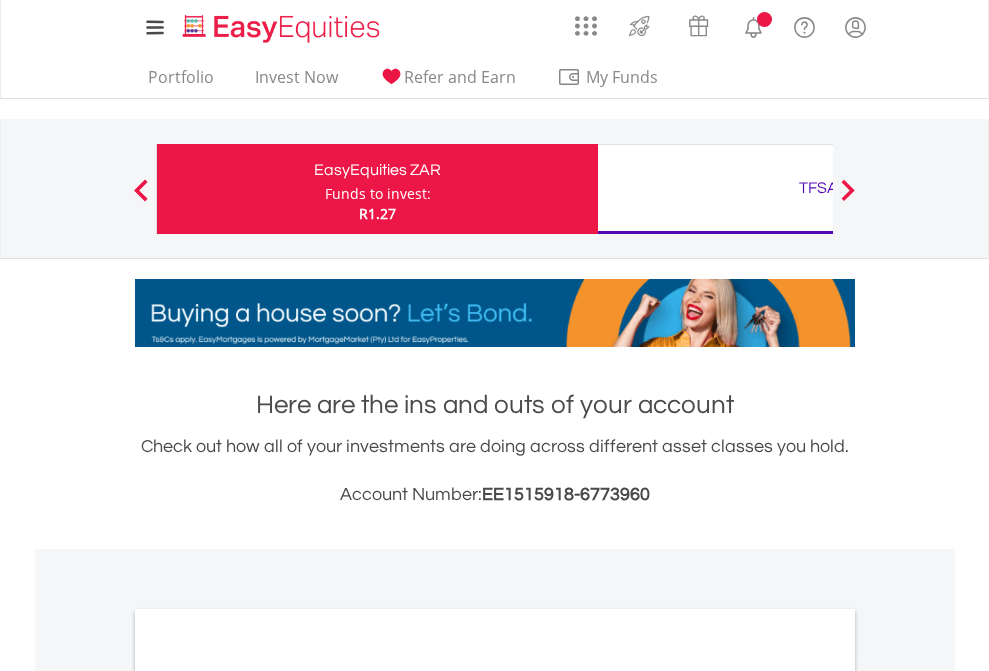 scroll, scrollTop: 0, scrollLeft: 0, axis: both 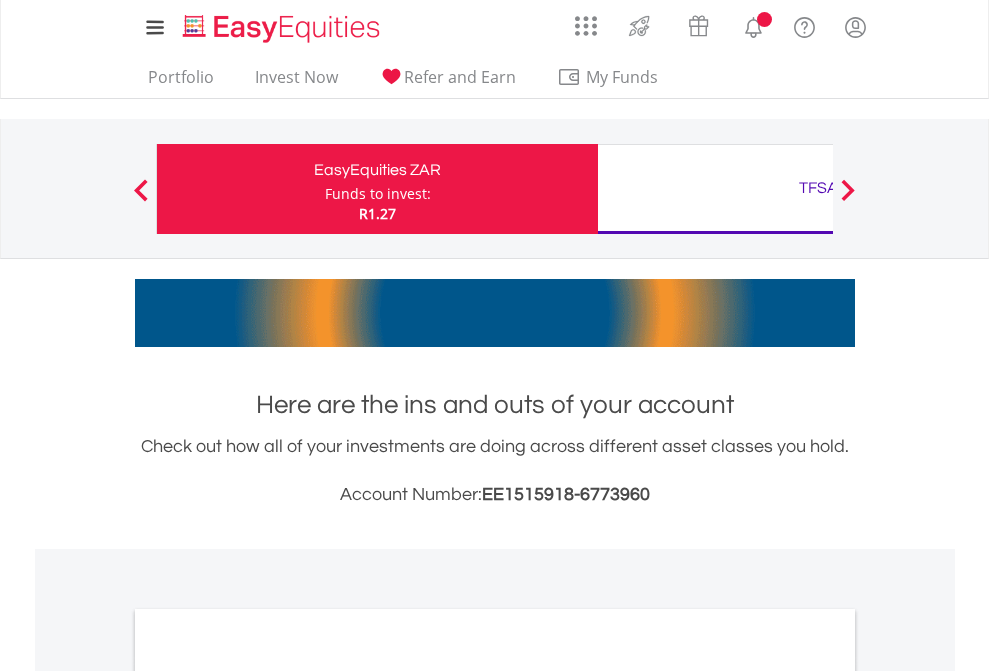 click on "All Holdings" at bounding box center [268, 1096] 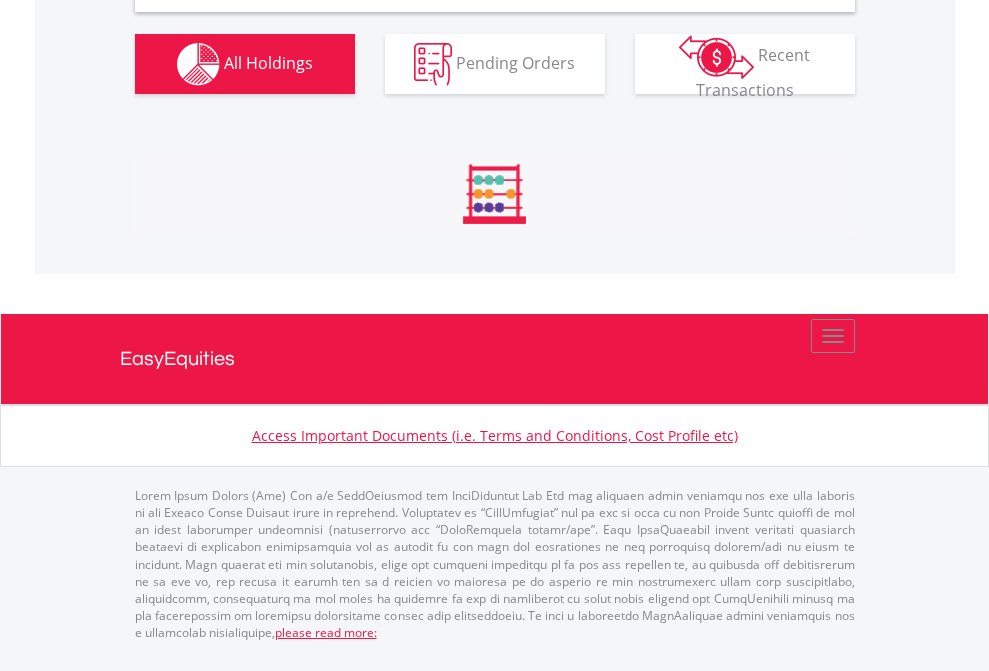 scroll, scrollTop: 1933, scrollLeft: 0, axis: vertical 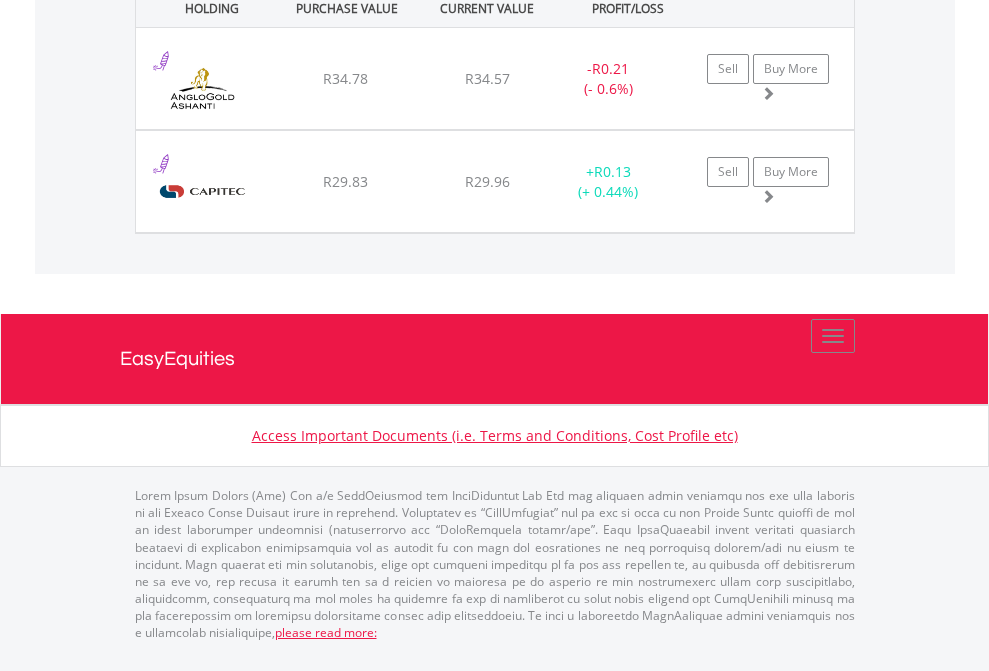 click on "TFSA" at bounding box center (818, -1071) 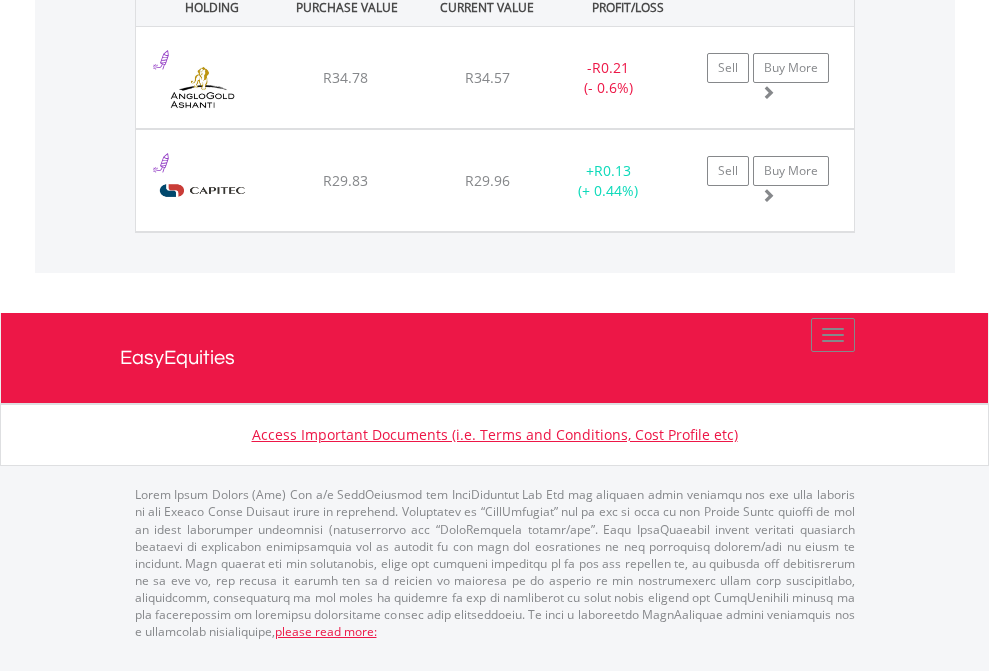 scroll, scrollTop: 144, scrollLeft: 0, axis: vertical 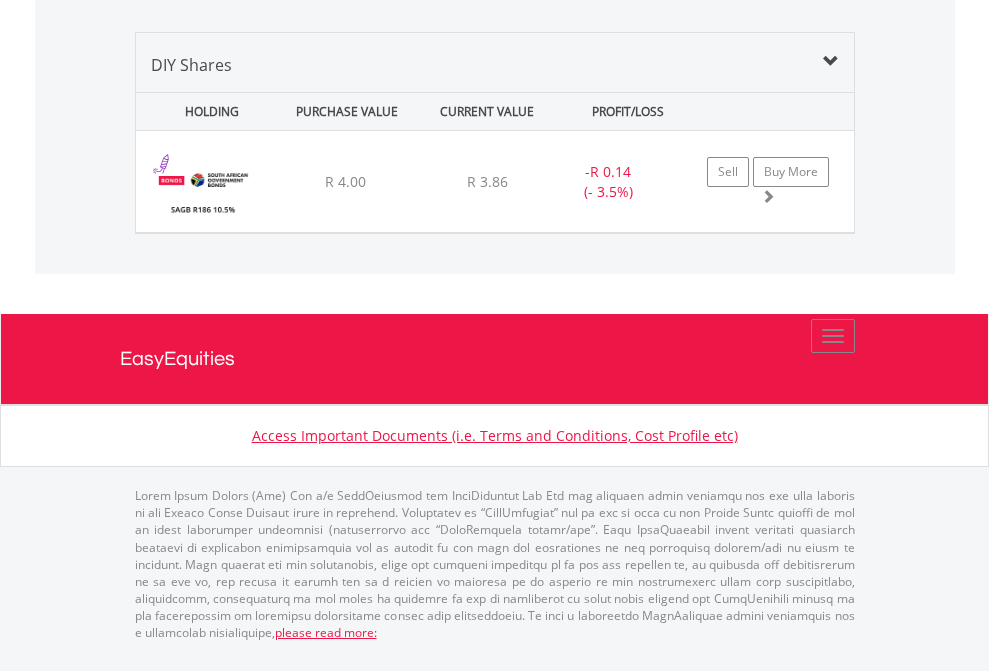 click on "EasyEquities USD" at bounding box center [818, -968] 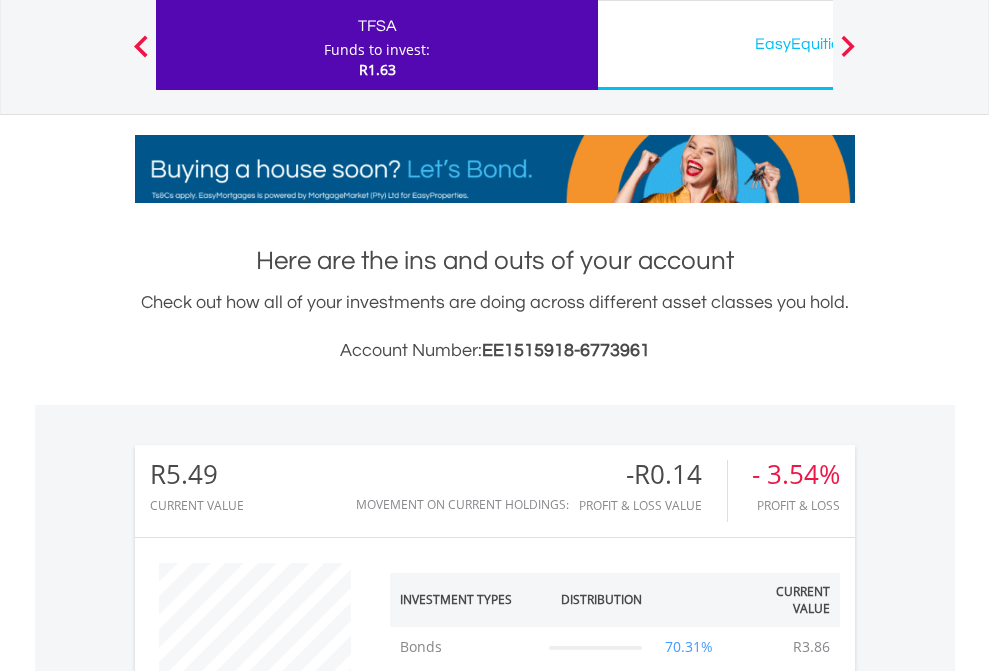 click on "All Holdings" at bounding box center [268, 1362] 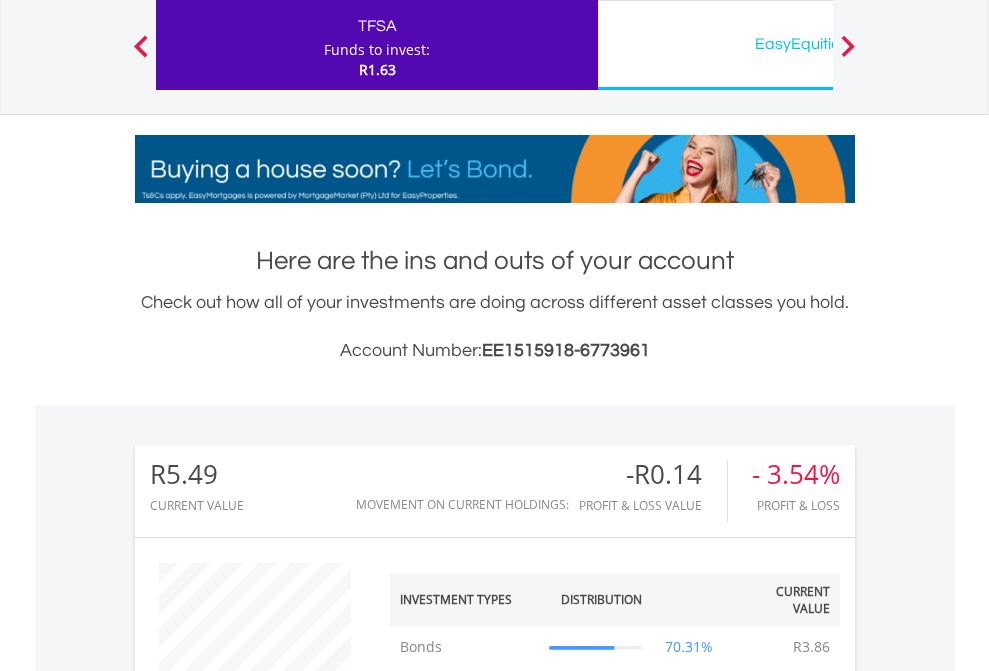 scroll, scrollTop: 1533, scrollLeft: 0, axis: vertical 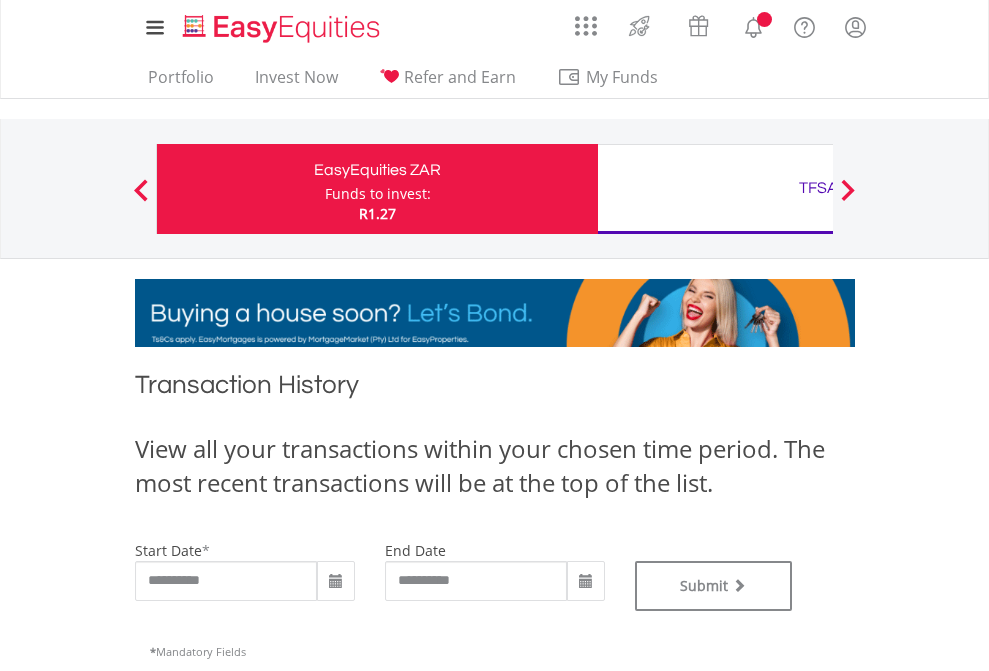 type on "**********" 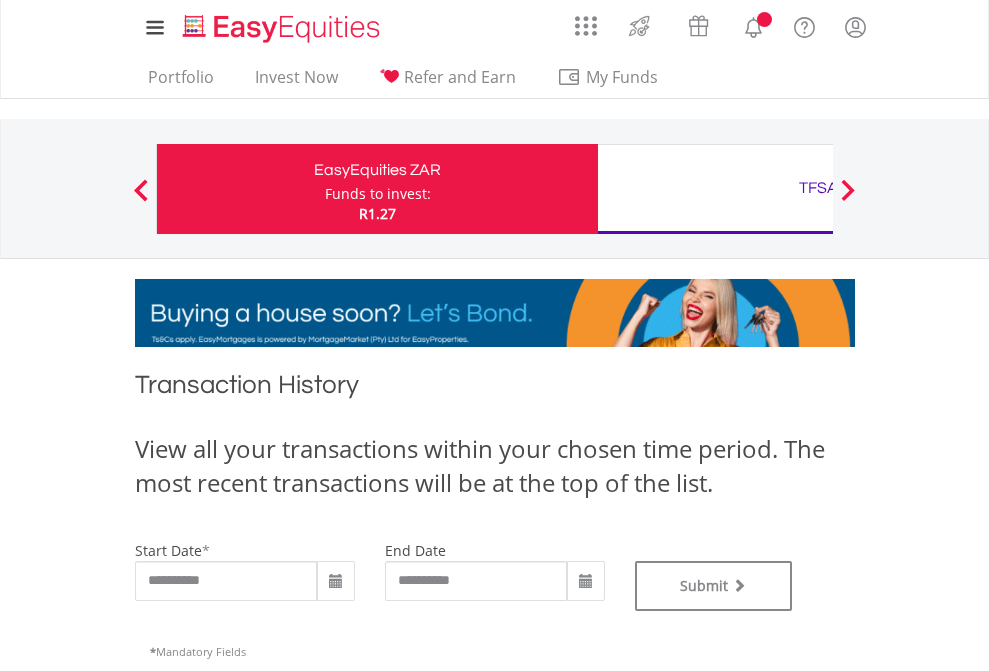 type on "**********" 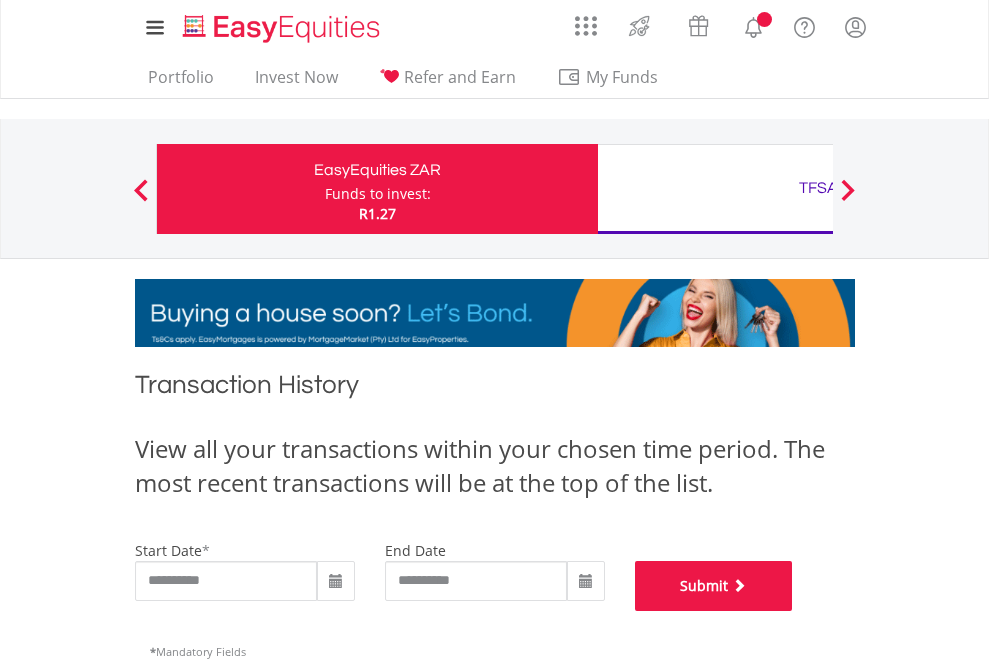 click on "Submit" at bounding box center (714, 586) 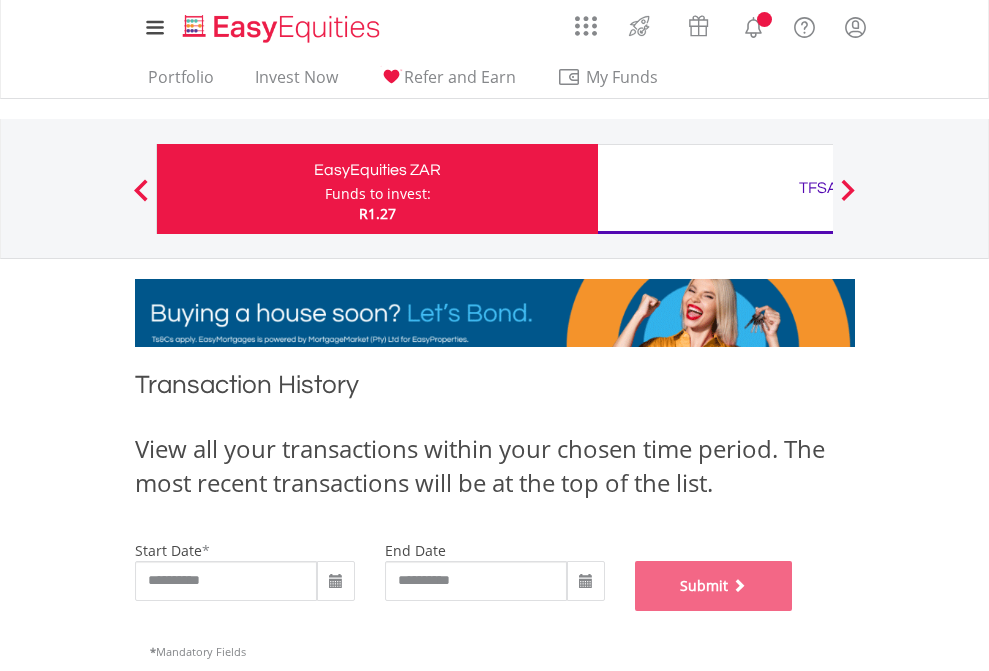 scroll, scrollTop: 811, scrollLeft: 0, axis: vertical 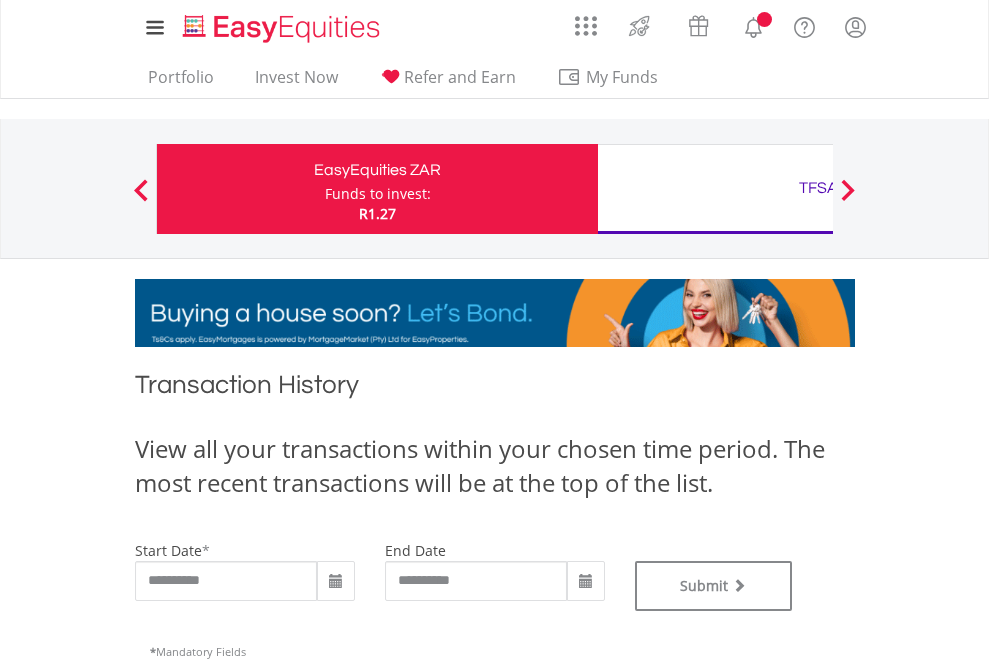 click on "TFSA" at bounding box center [818, 188] 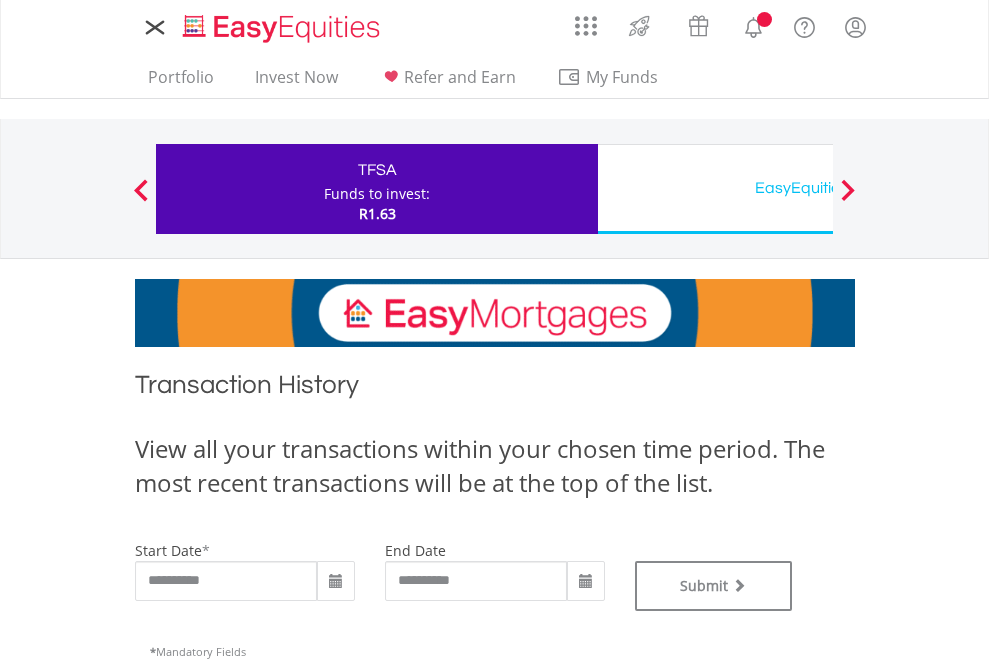 scroll, scrollTop: 0, scrollLeft: 0, axis: both 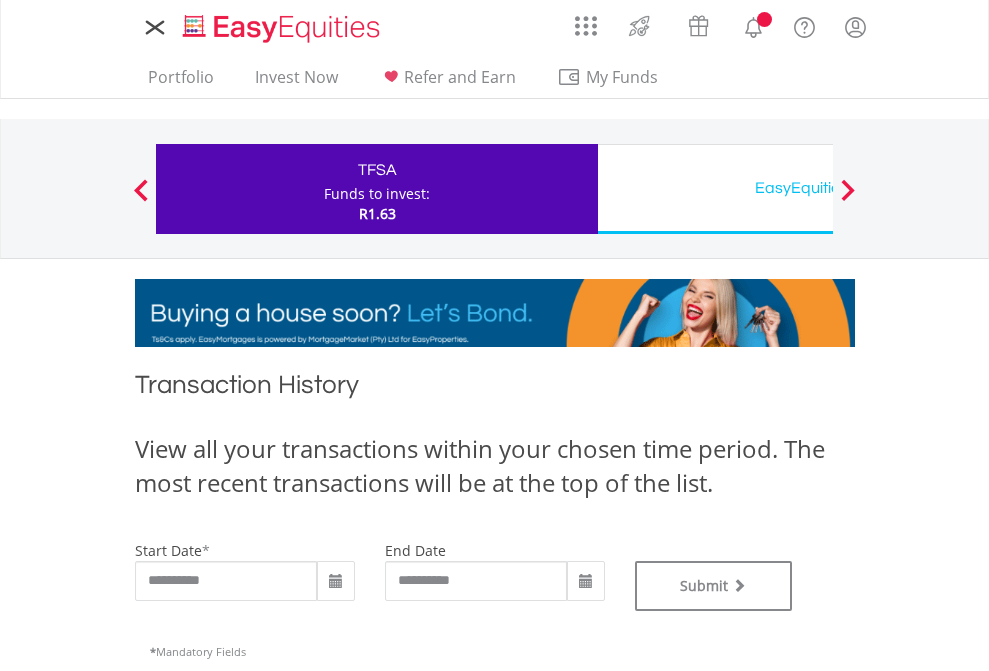 type on "**********" 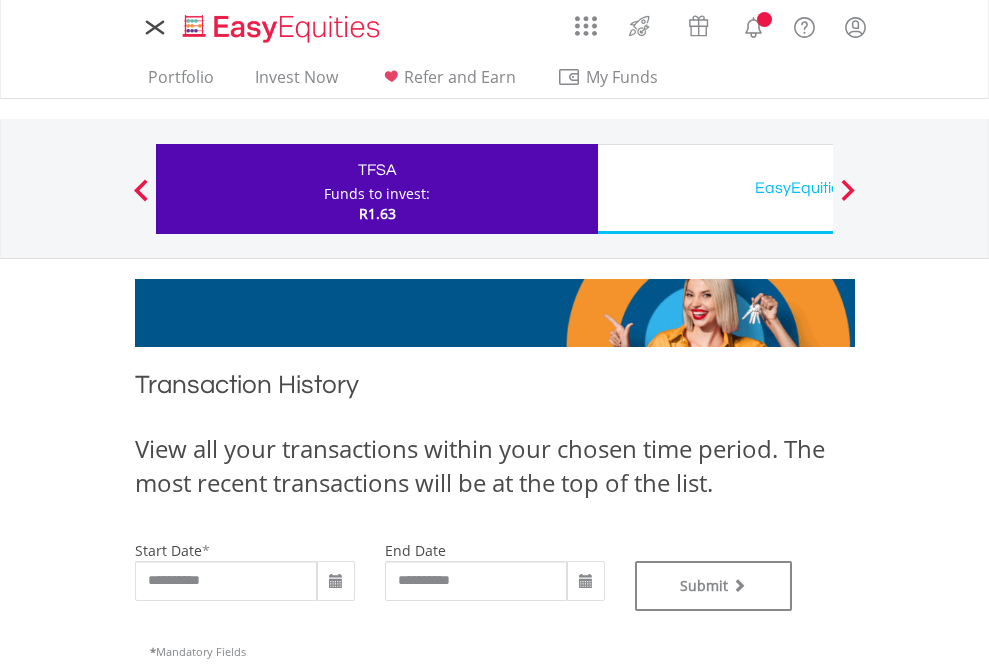 type on "**********" 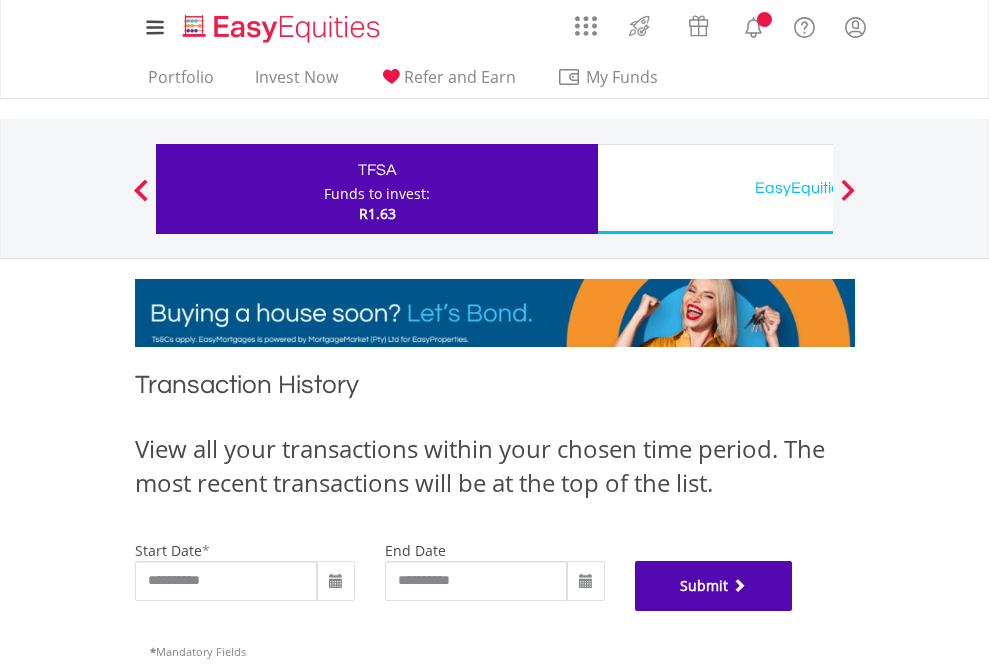 click on "Submit" at bounding box center [714, 586] 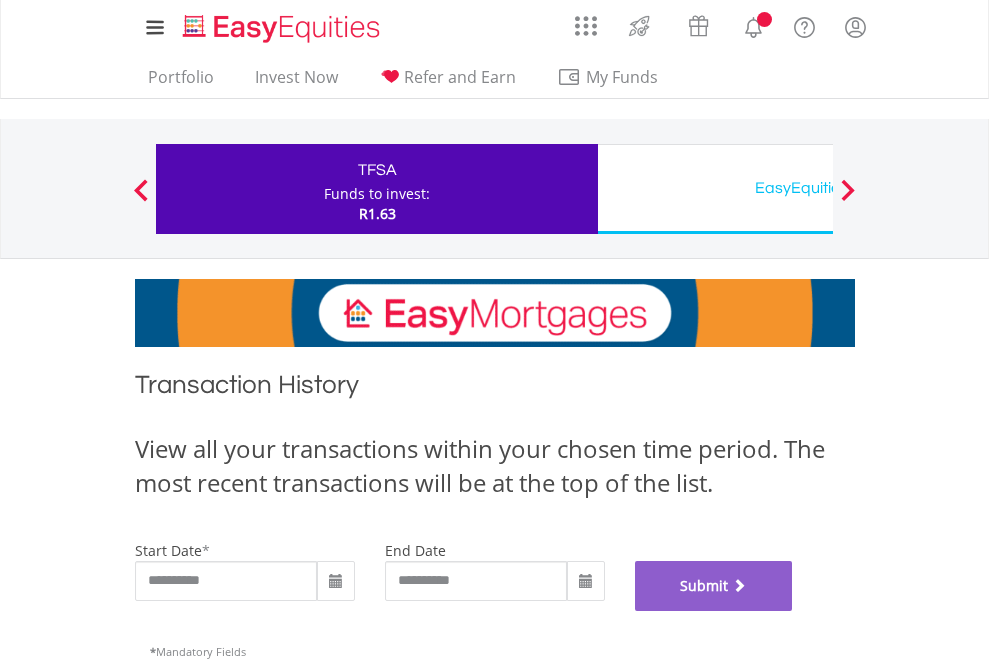 scroll, scrollTop: 811, scrollLeft: 0, axis: vertical 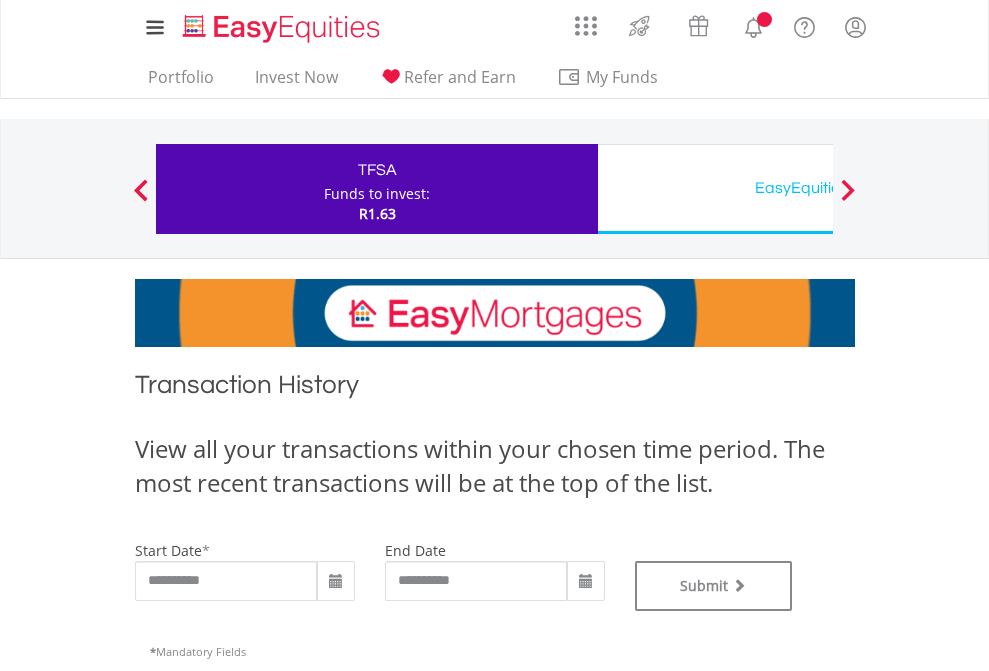 click on "EasyEquities USD" at bounding box center (818, 188) 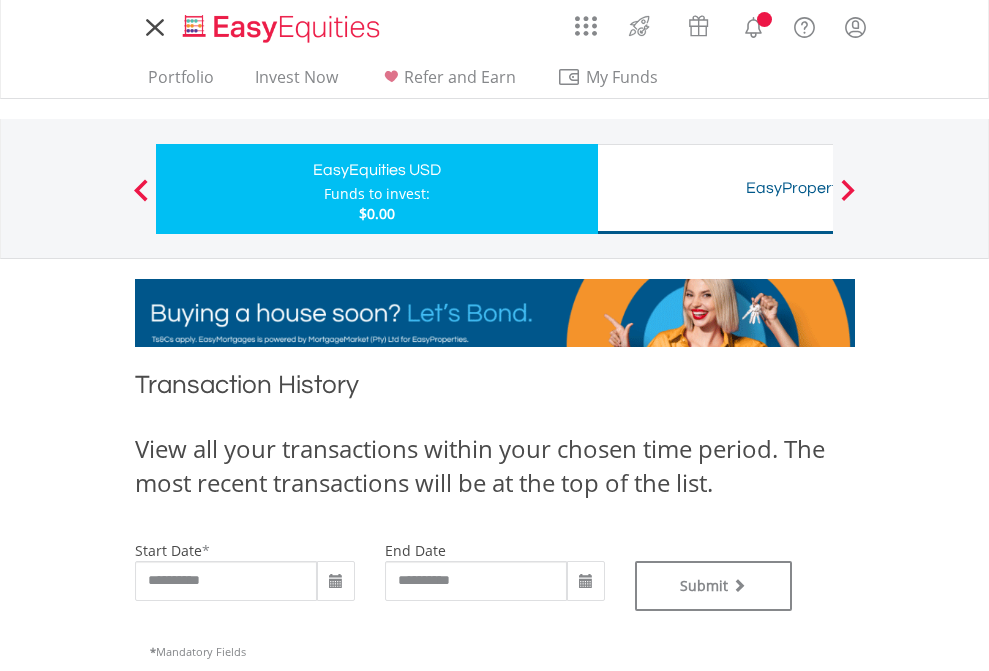 scroll, scrollTop: 0, scrollLeft: 0, axis: both 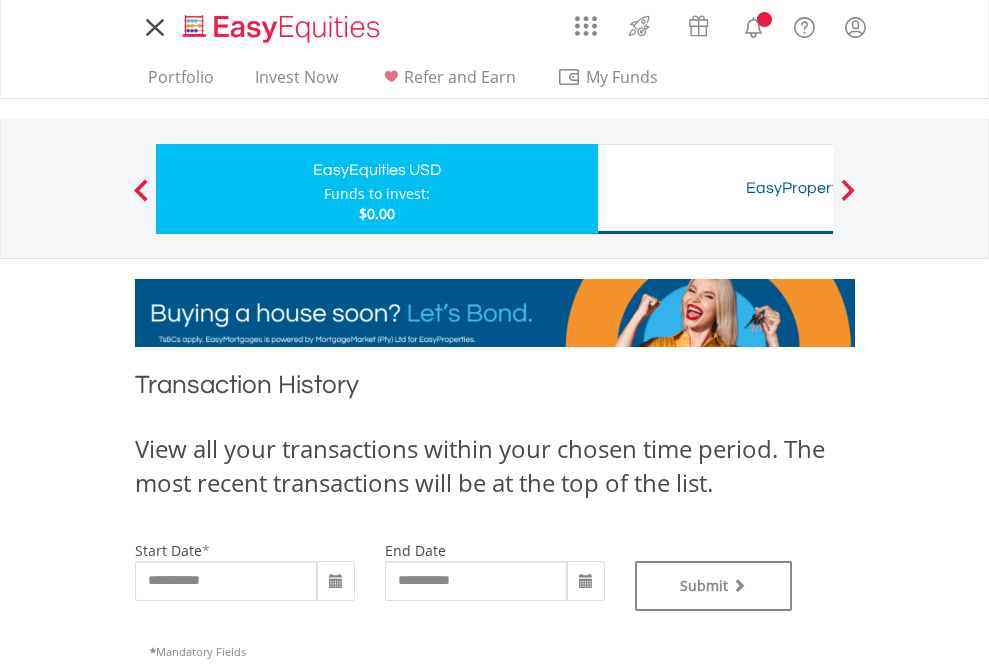 type on "**********" 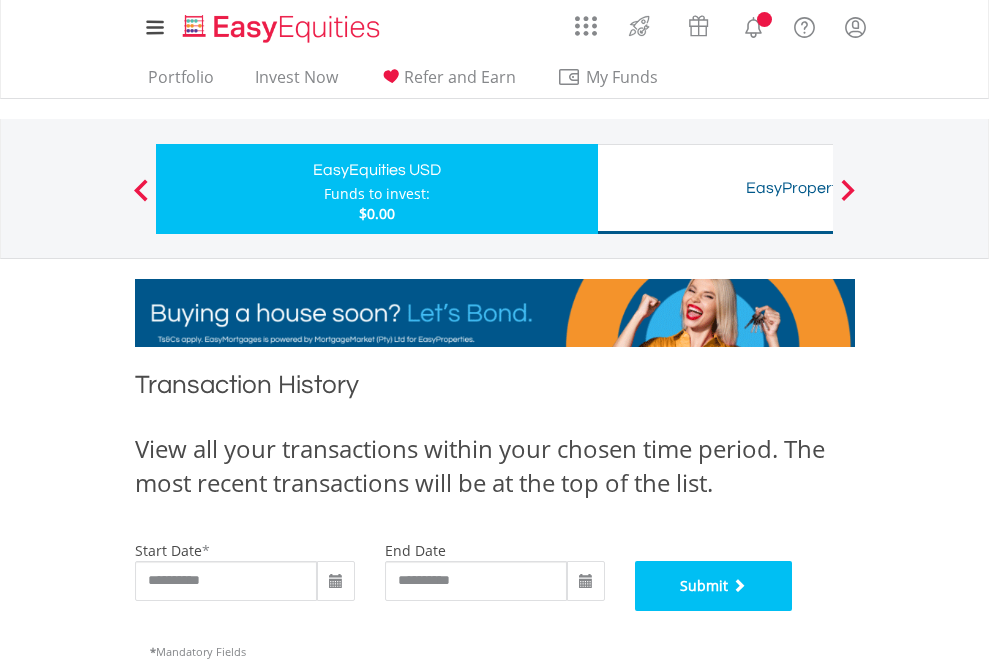 click on "Submit" at bounding box center [714, 586] 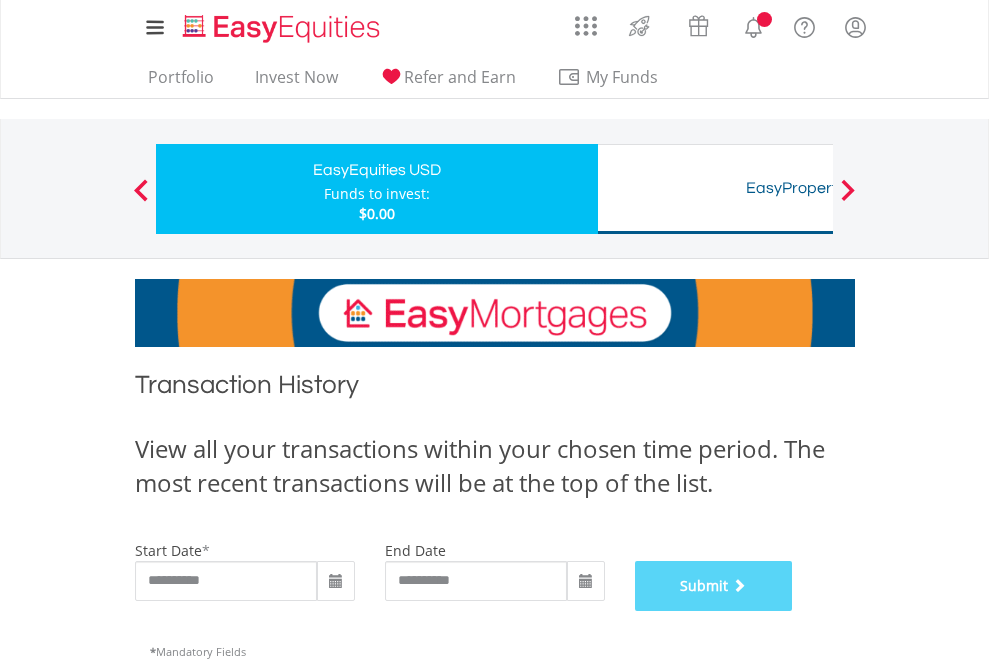 scroll, scrollTop: 811, scrollLeft: 0, axis: vertical 